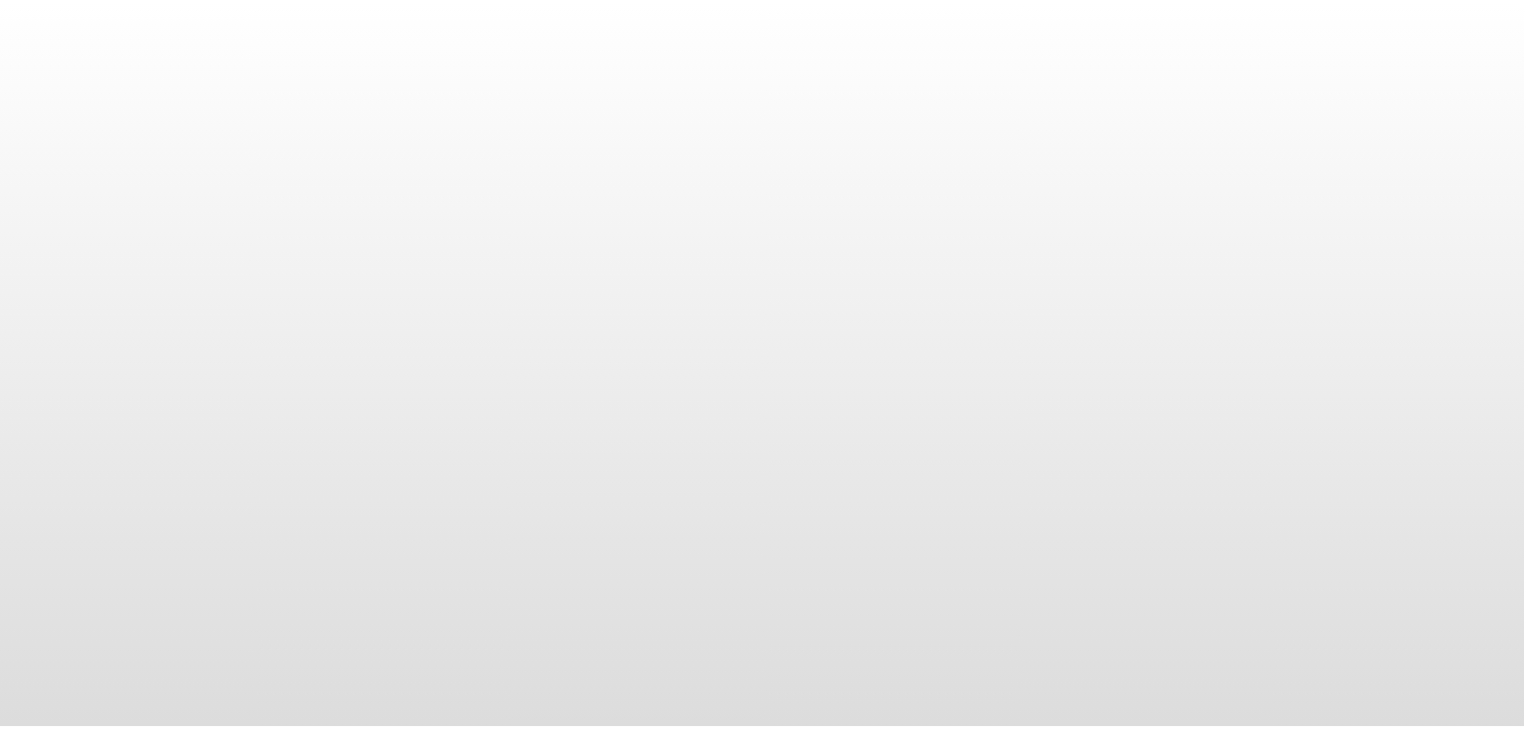 scroll, scrollTop: 0, scrollLeft: 0, axis: both 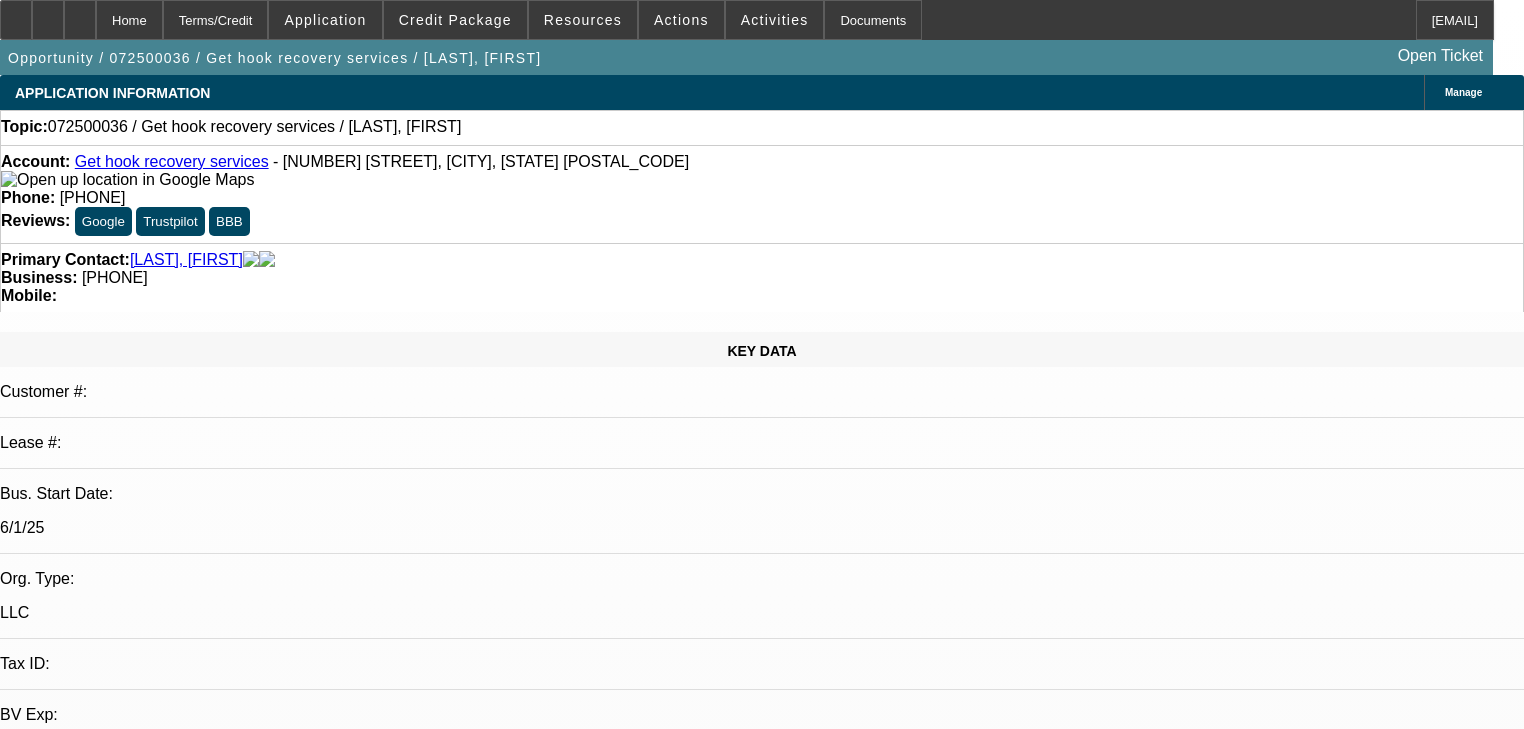 select on "0" 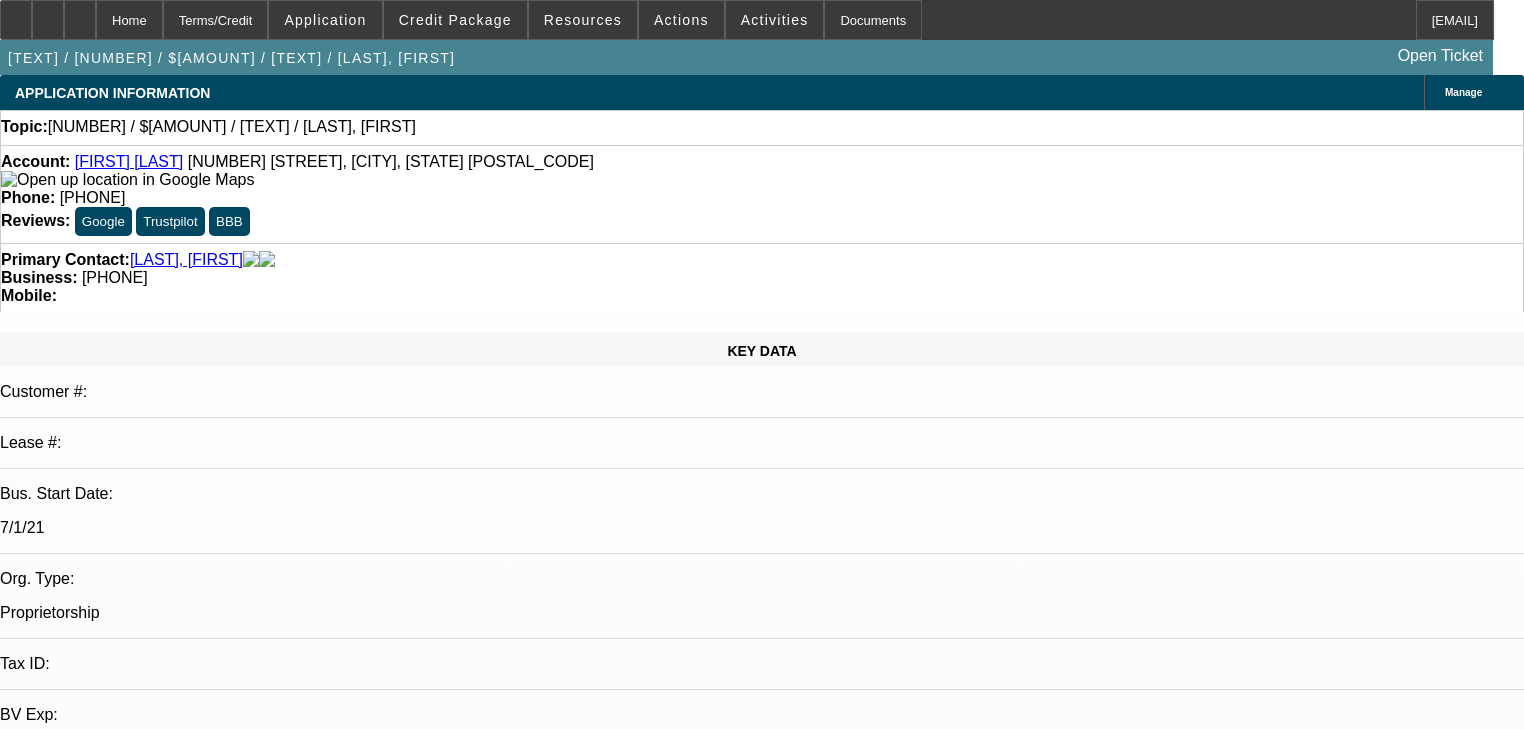 select on "0.2" 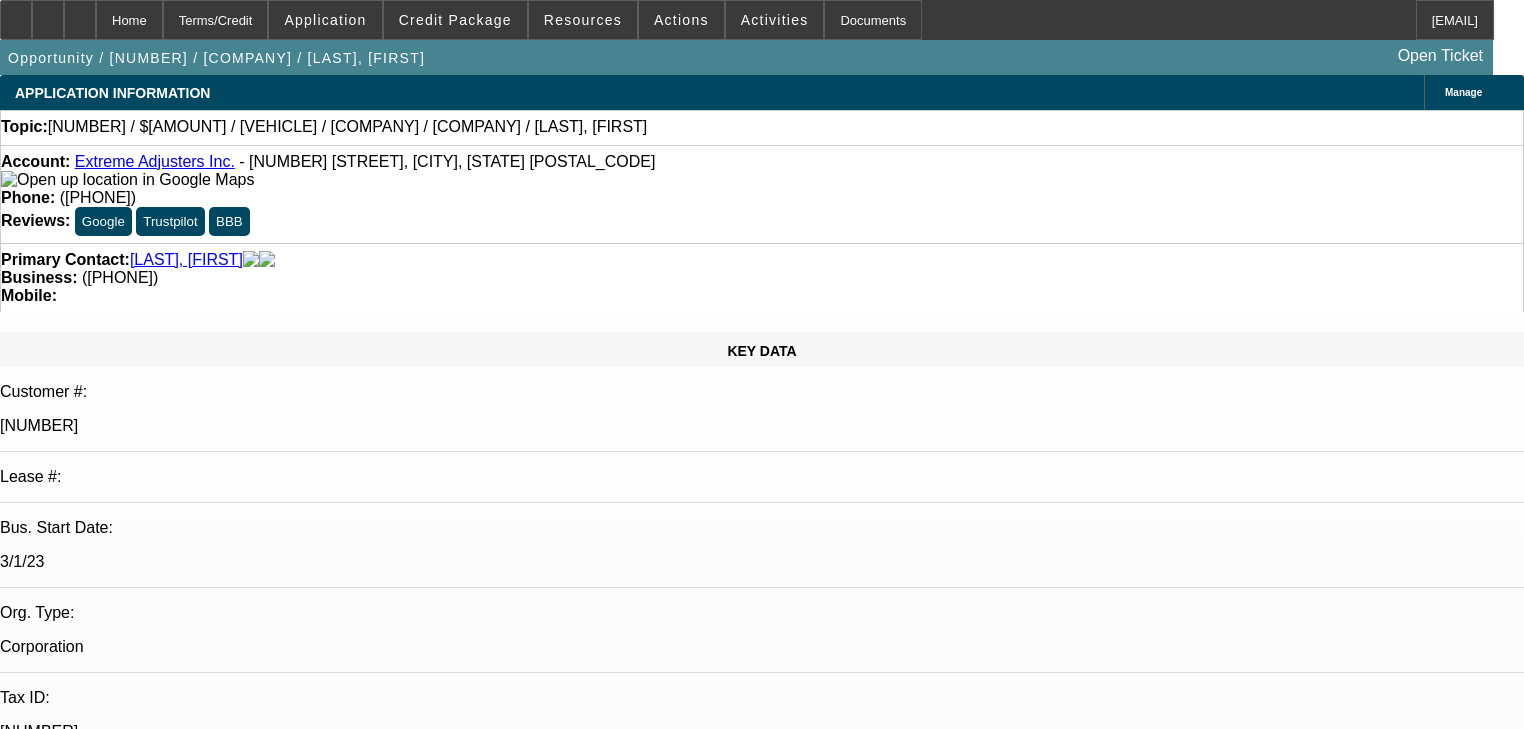 select on "0" 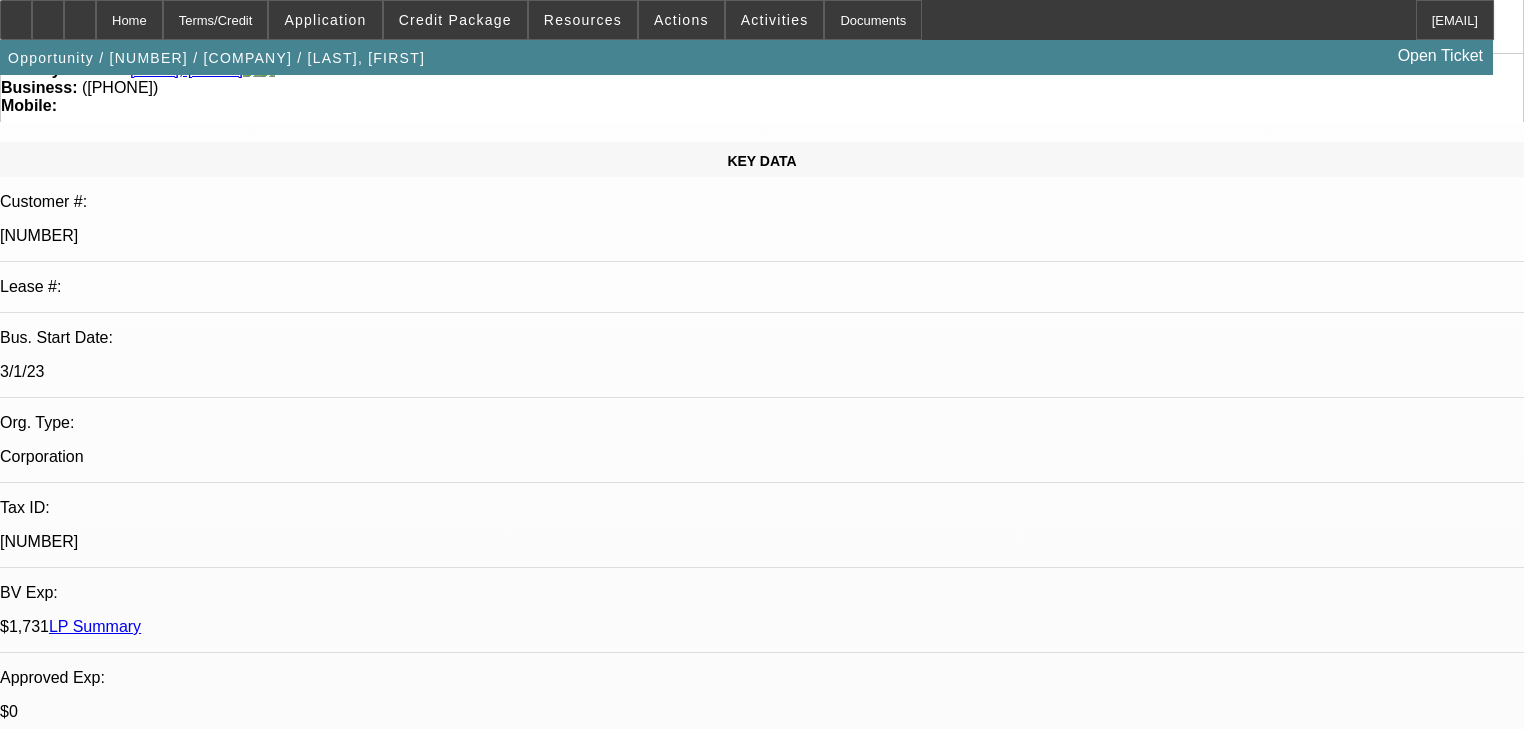 scroll, scrollTop: 191, scrollLeft: 0, axis: vertical 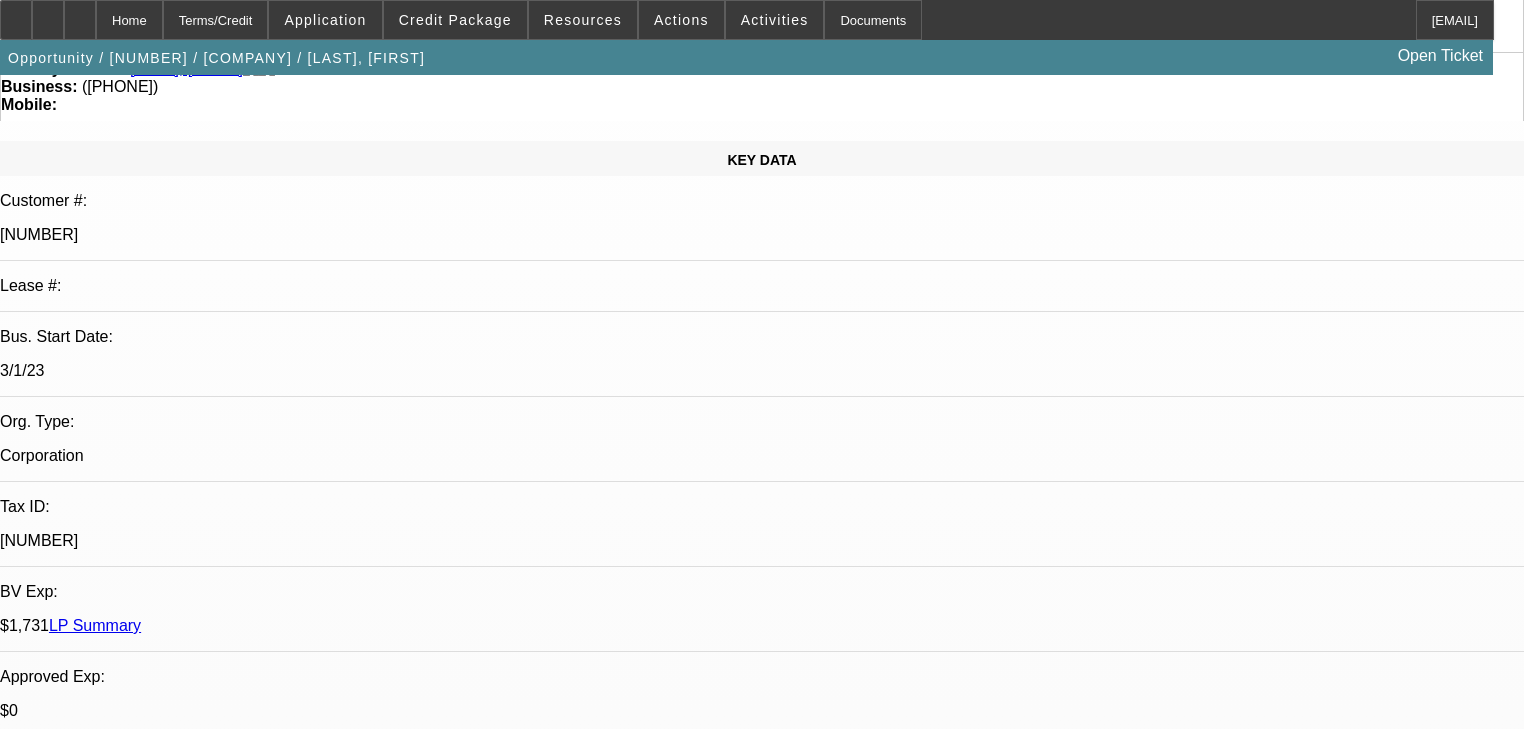 drag, startPoint x: 560, startPoint y: 154, endPoint x: 324, endPoint y: 372, distance: 321.2787 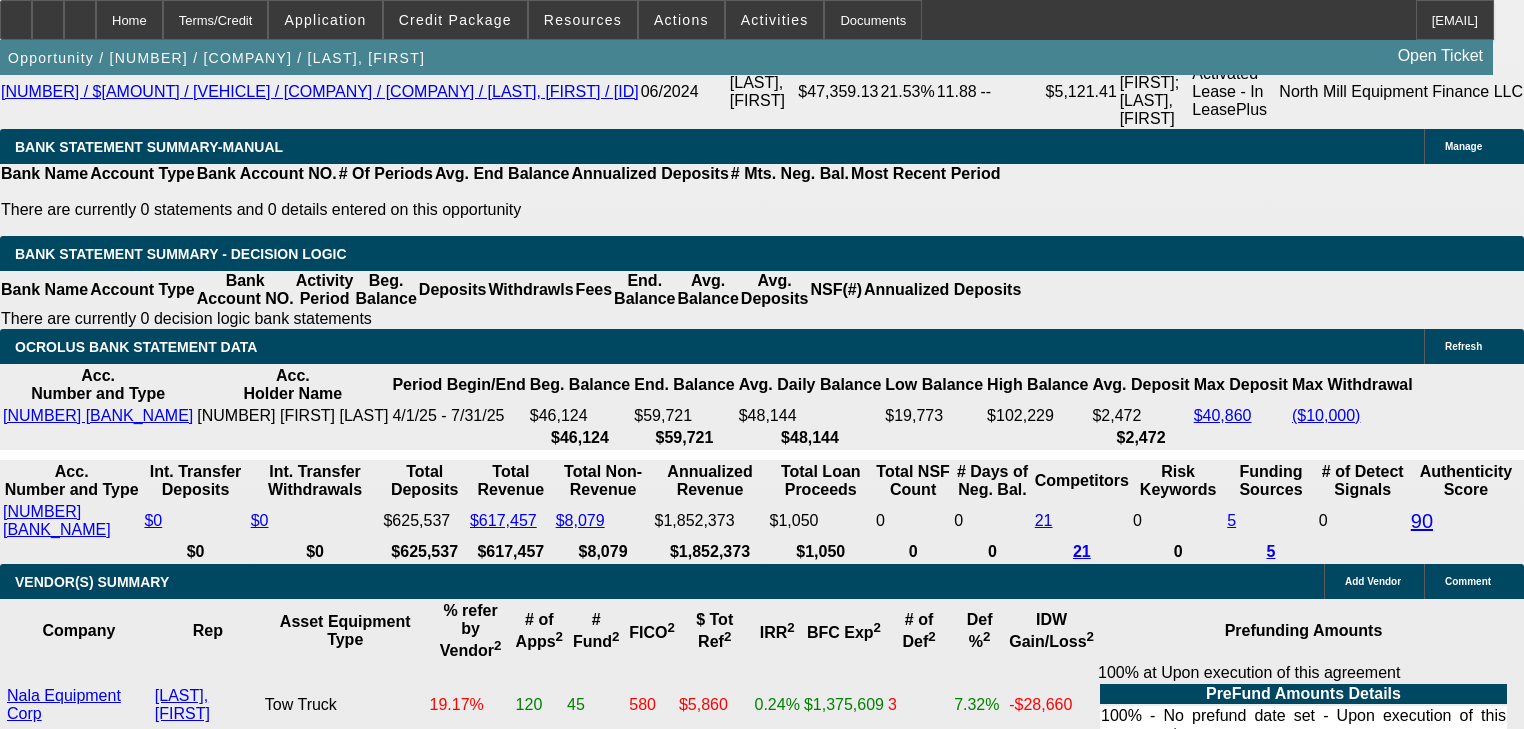 scroll, scrollTop: 3694, scrollLeft: 0, axis: vertical 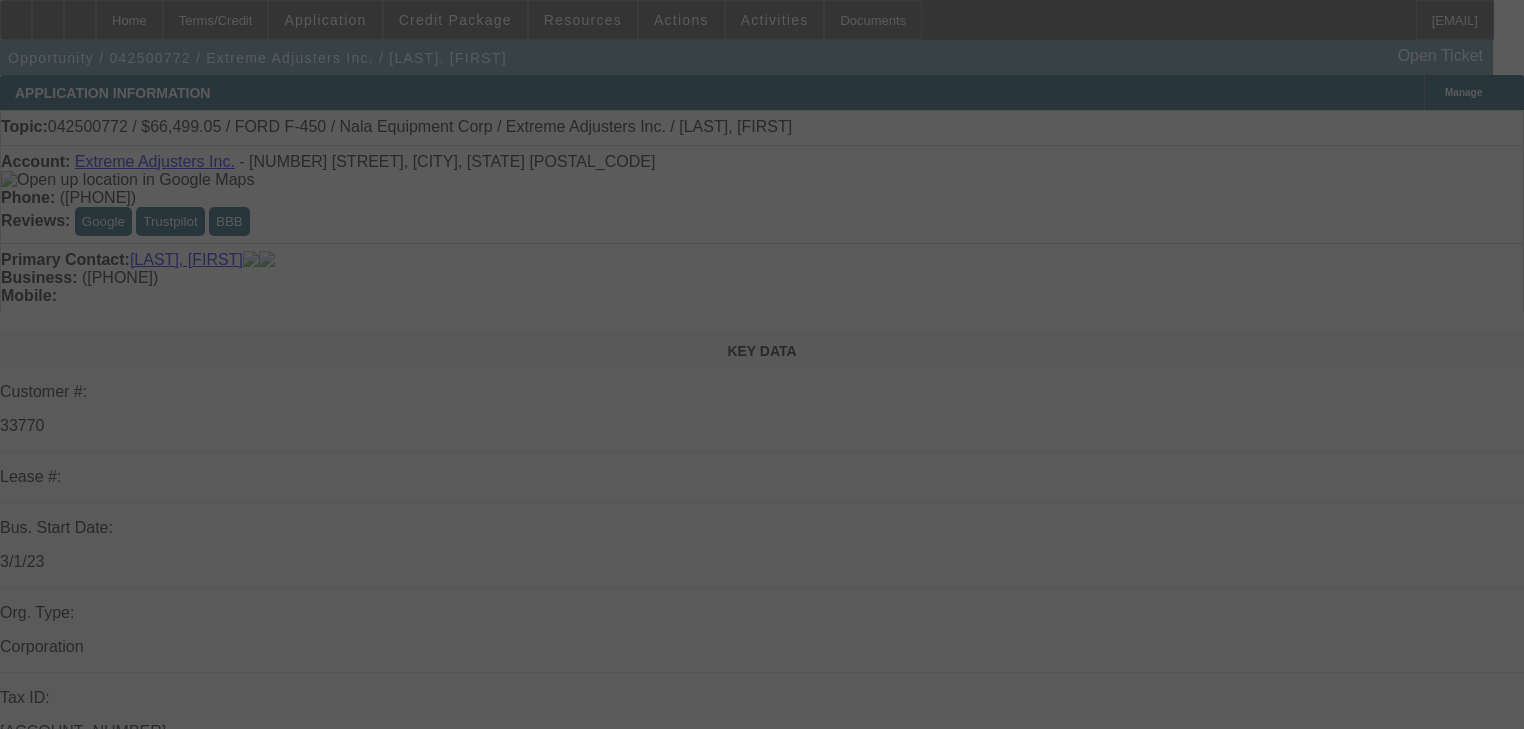 select on "0" 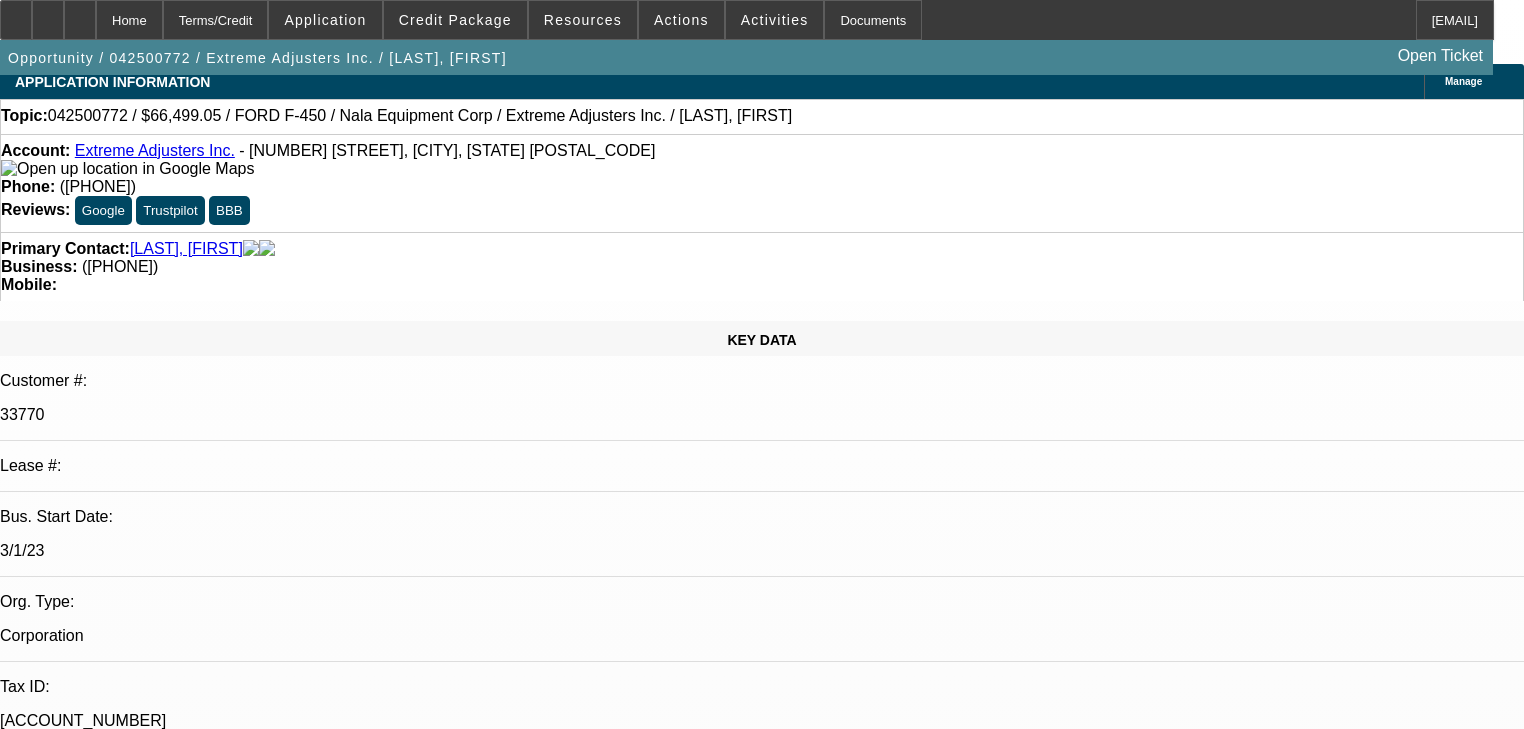 scroll, scrollTop: 0, scrollLeft: 0, axis: both 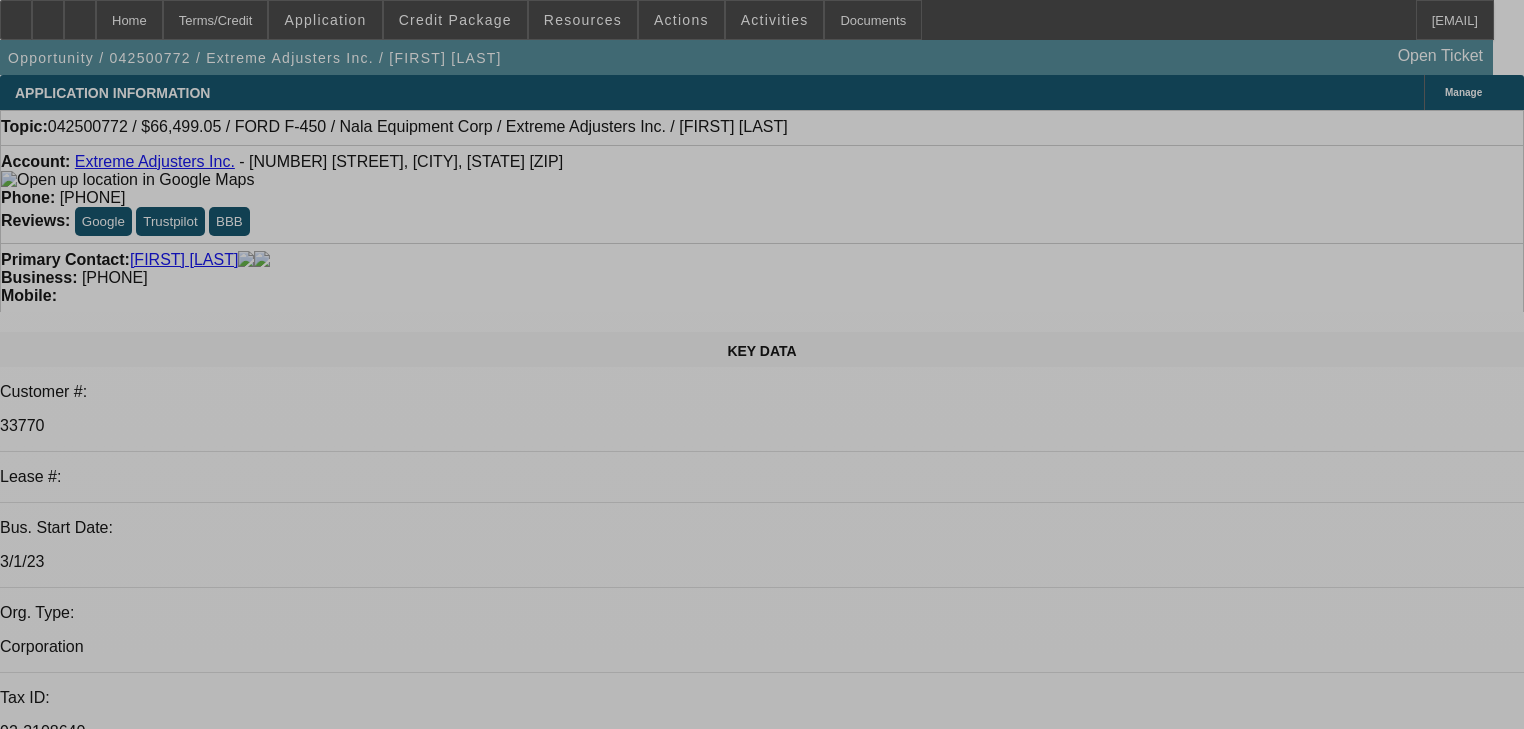select on "0" 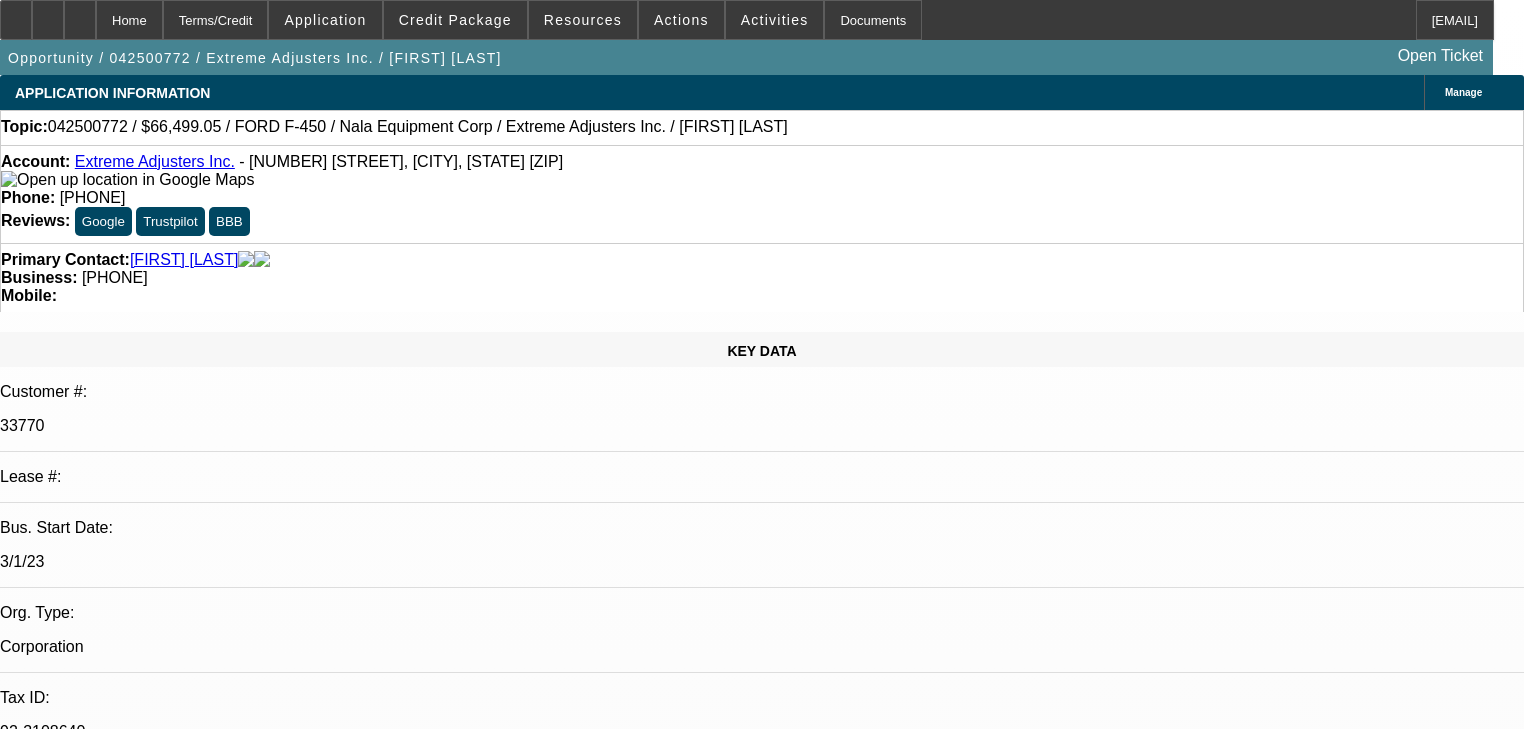 select on "4" 